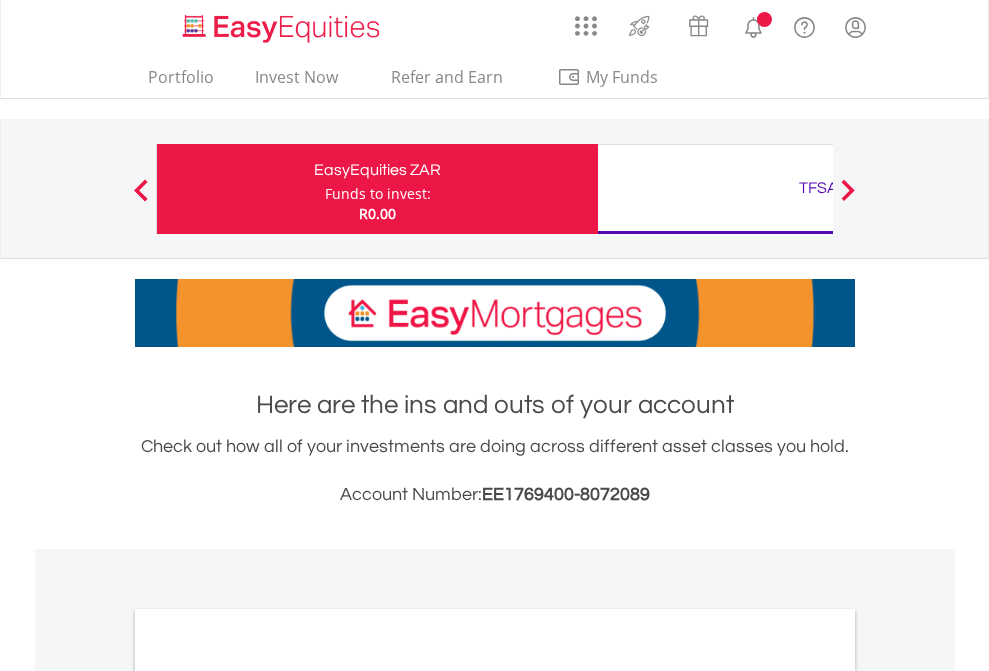 scroll, scrollTop: 0, scrollLeft: 0, axis: both 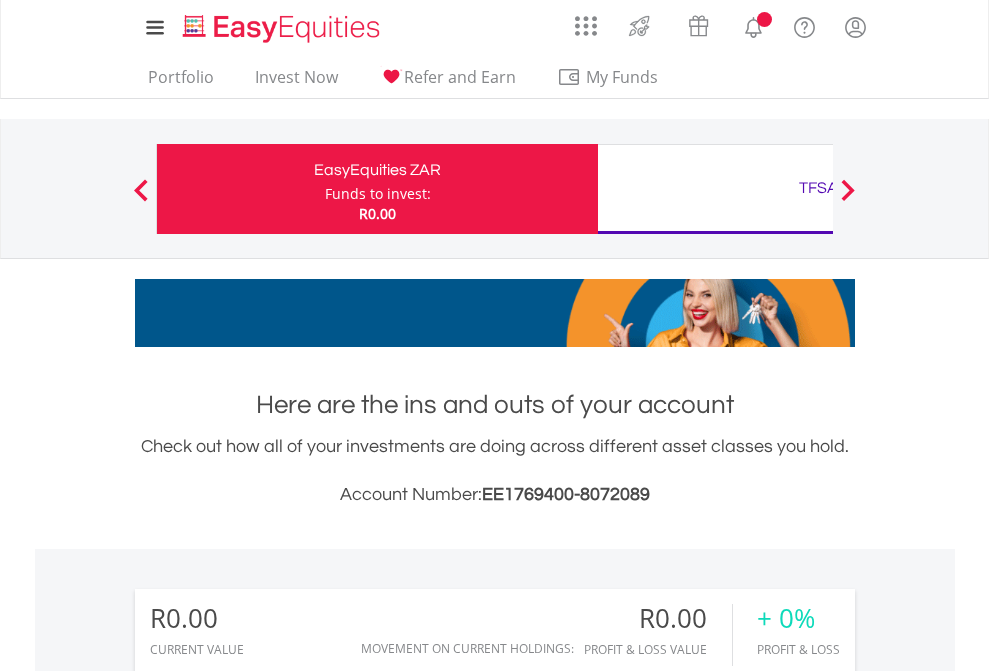 click on "Funds to invest:" at bounding box center (378, 194) 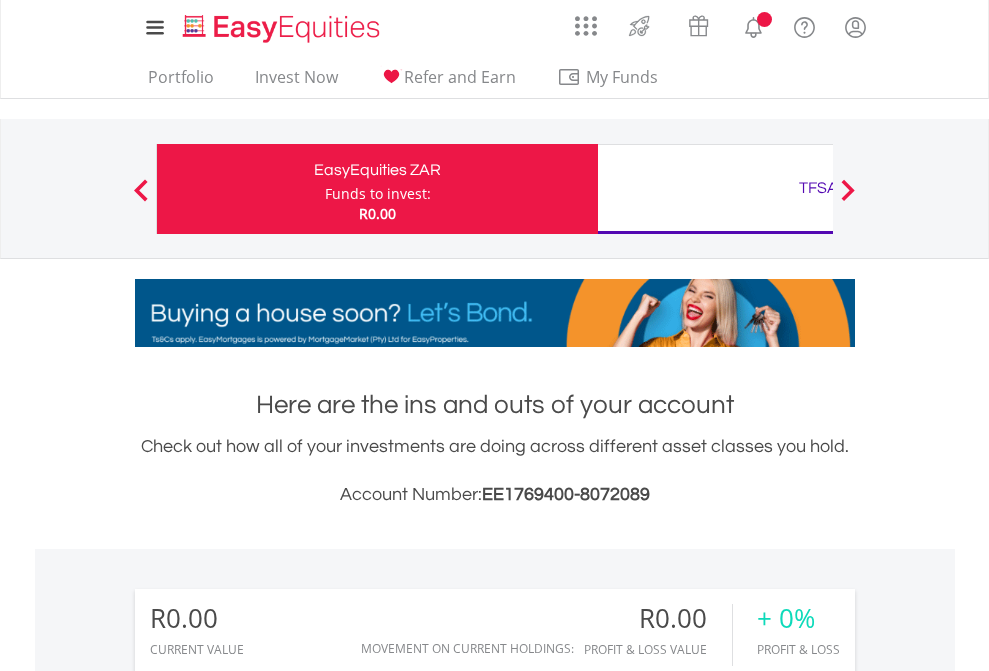 scroll, scrollTop: 999808, scrollLeft: 999687, axis: both 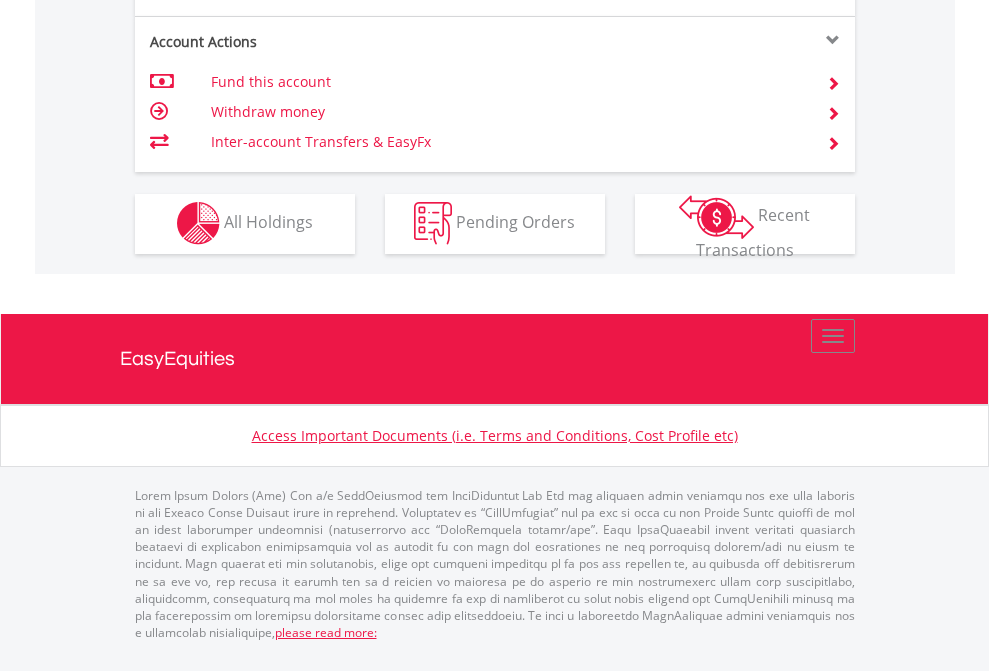 click on "Investment types" at bounding box center (706, -353) 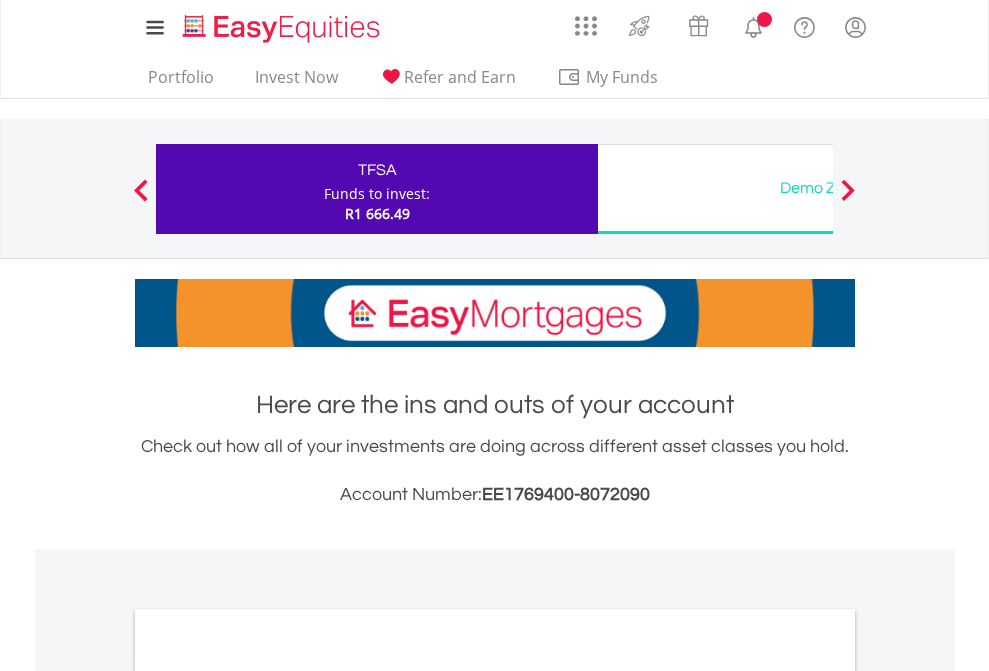 scroll, scrollTop: 0, scrollLeft: 0, axis: both 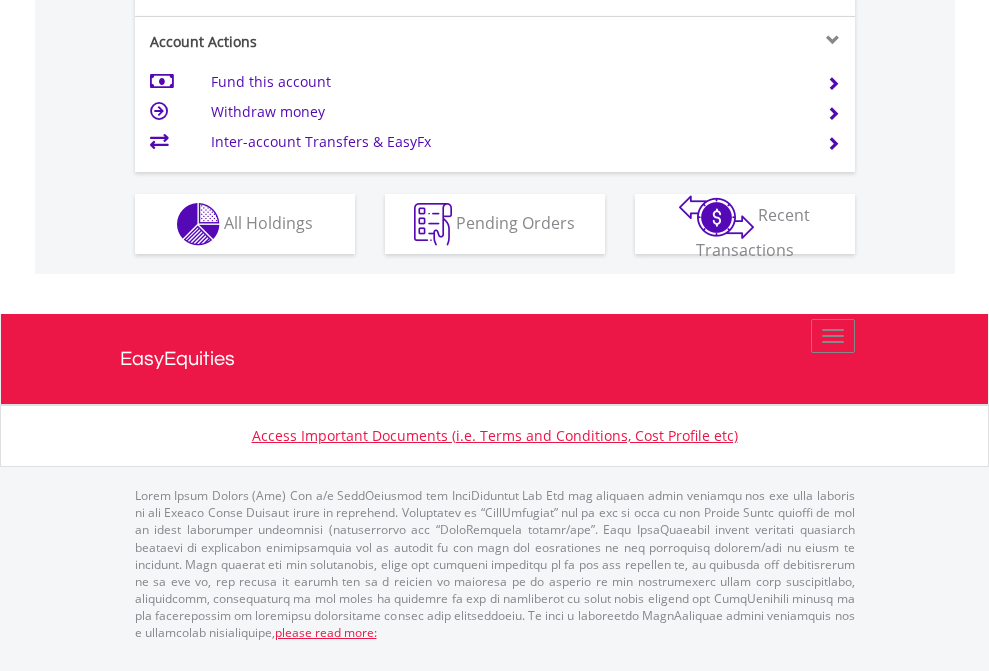 click on "Investment types" at bounding box center [706, -337] 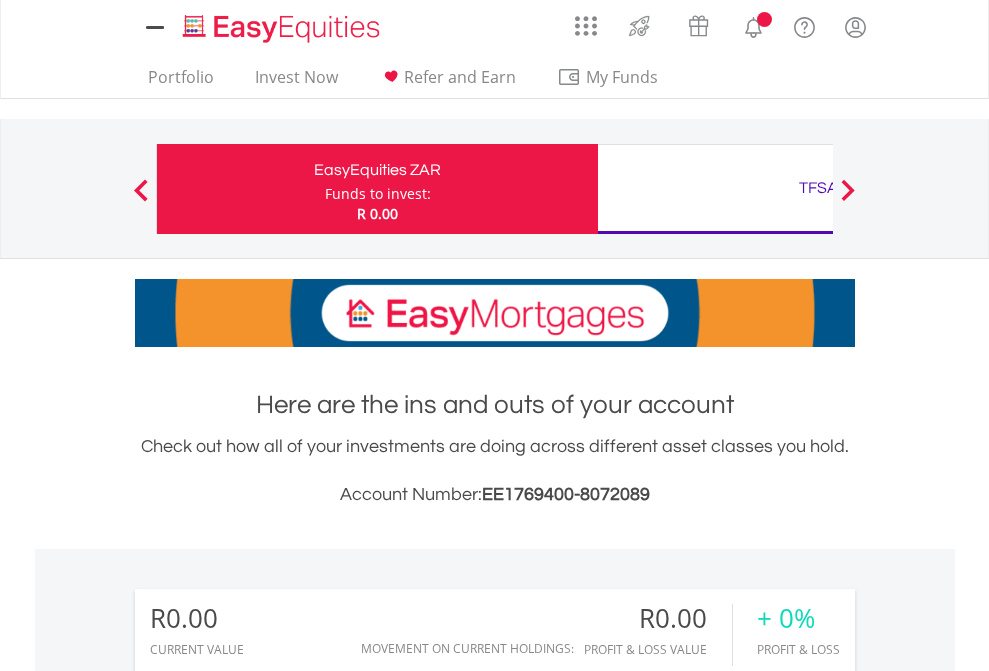 scroll, scrollTop: 1202, scrollLeft: 0, axis: vertical 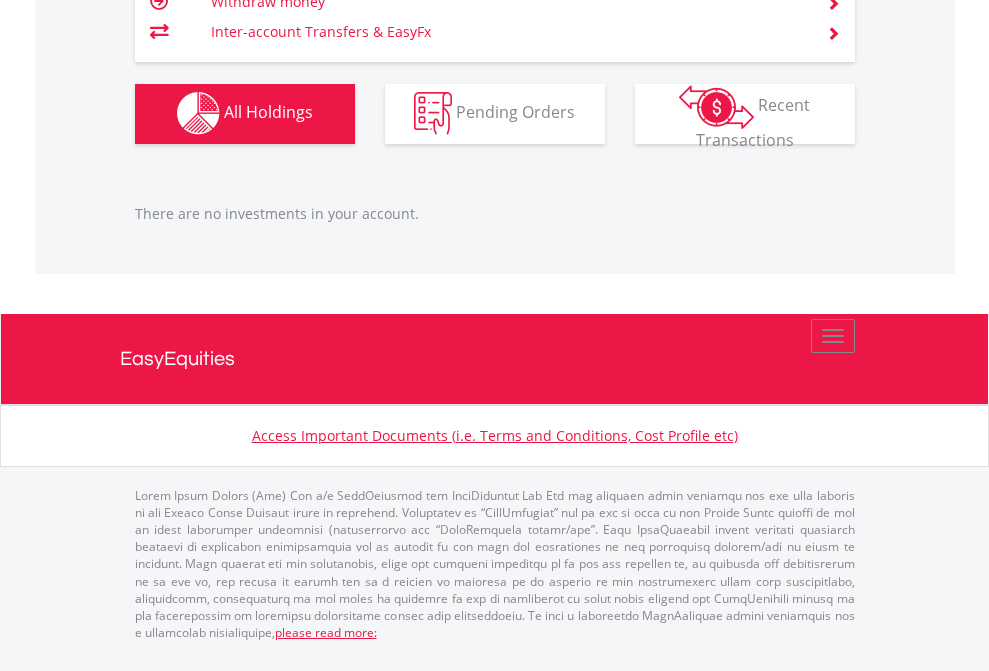 click on "TFSA" at bounding box center [818, -1142] 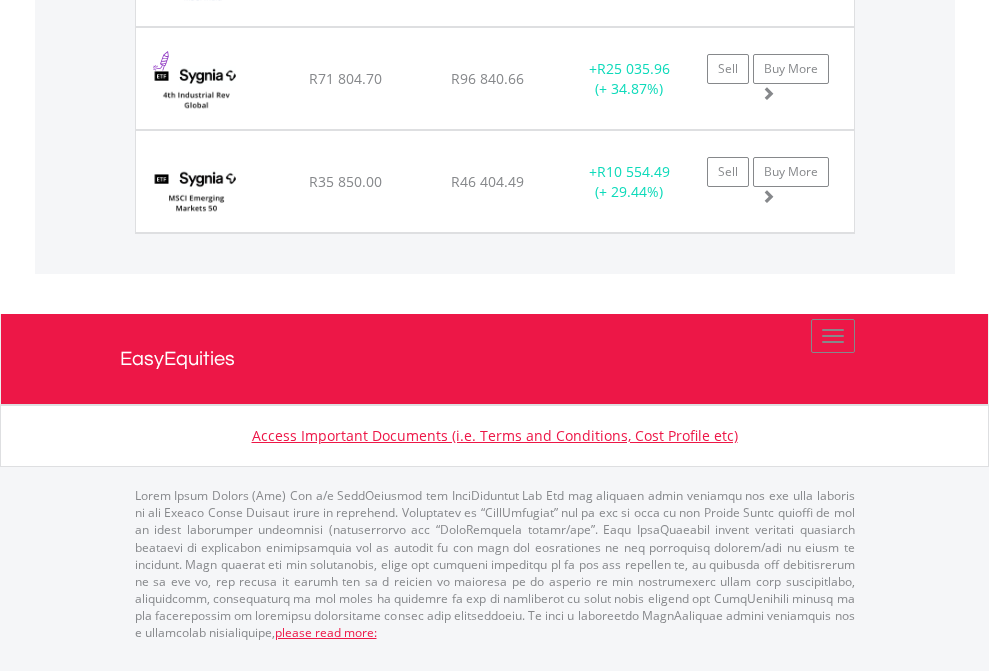 scroll, scrollTop: 2305, scrollLeft: 0, axis: vertical 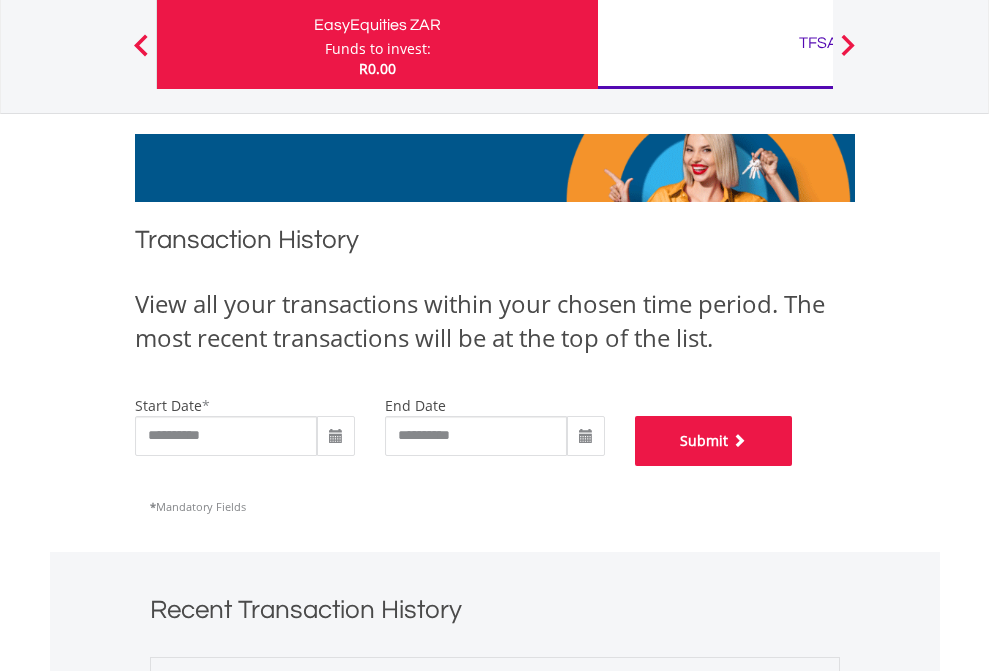 click on "Submit" at bounding box center (714, 441) 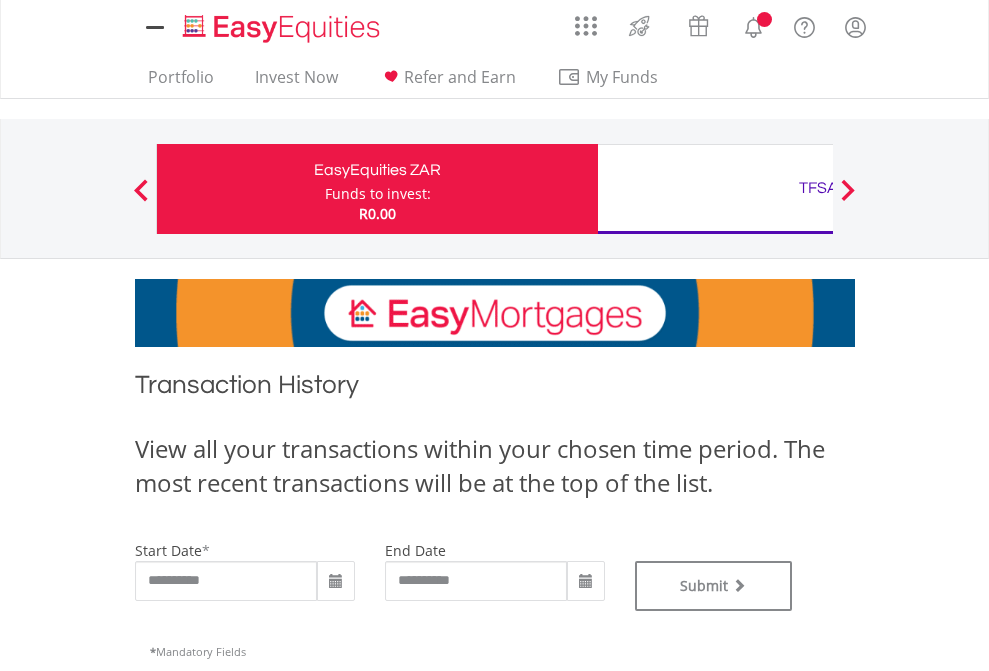 scroll, scrollTop: 0, scrollLeft: 0, axis: both 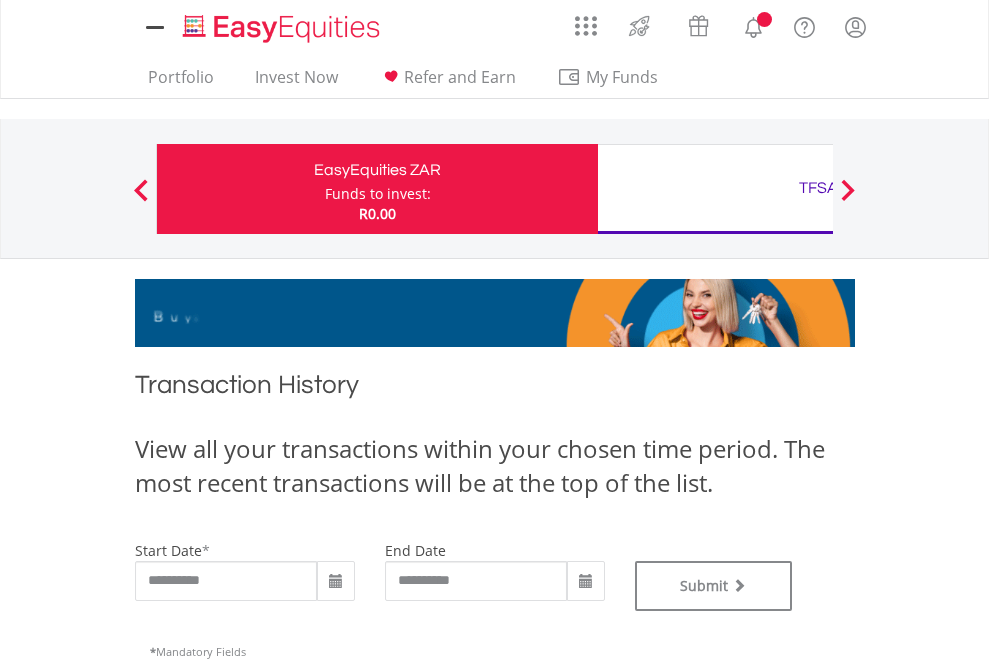 click on "TFSA" at bounding box center (818, 188) 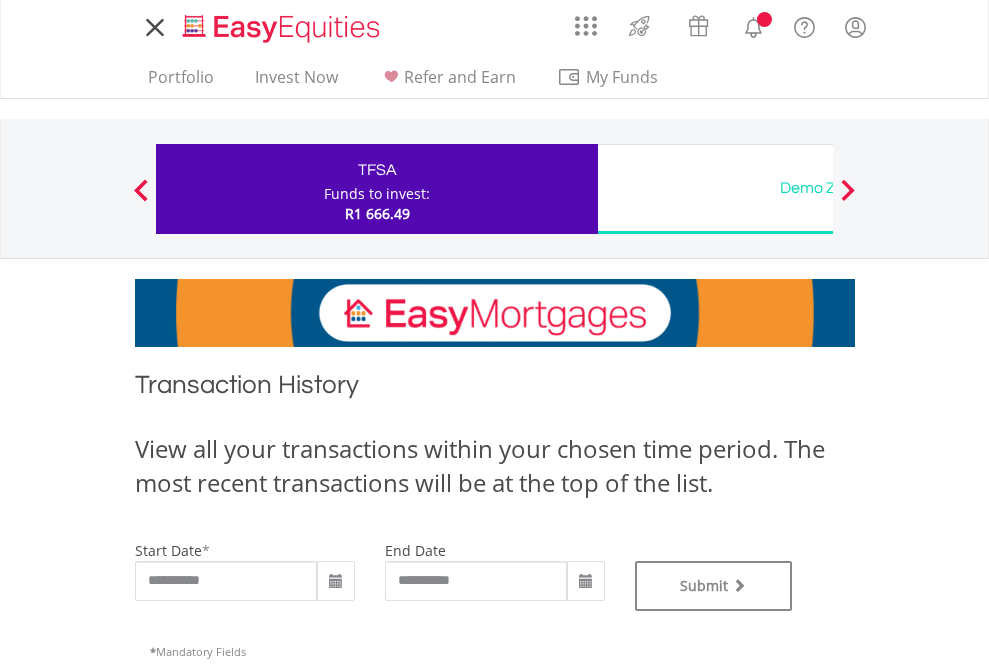 type on "**********" 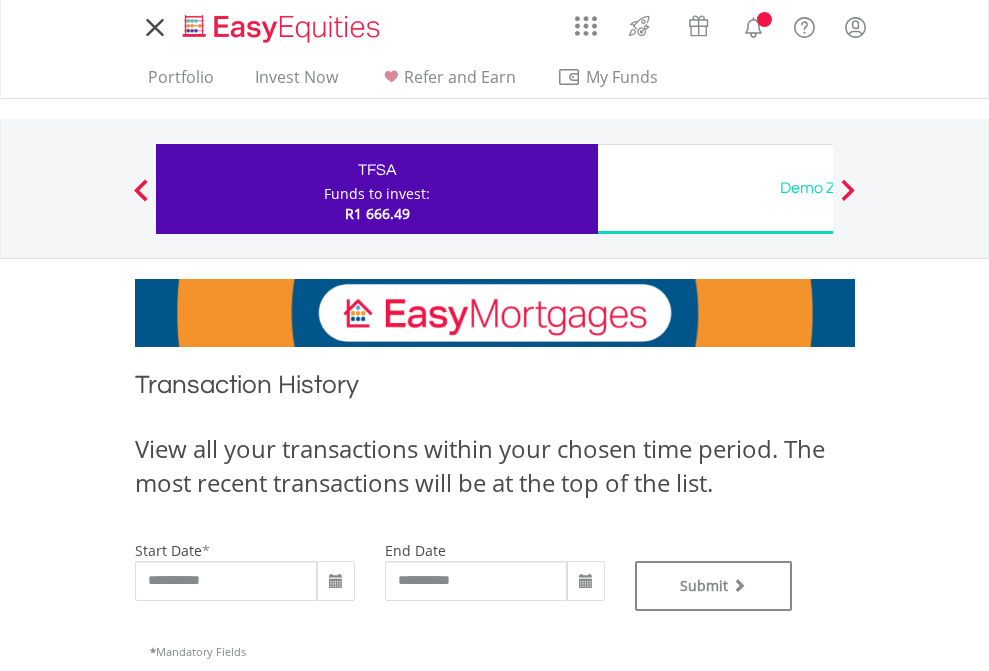 scroll, scrollTop: 0, scrollLeft: 0, axis: both 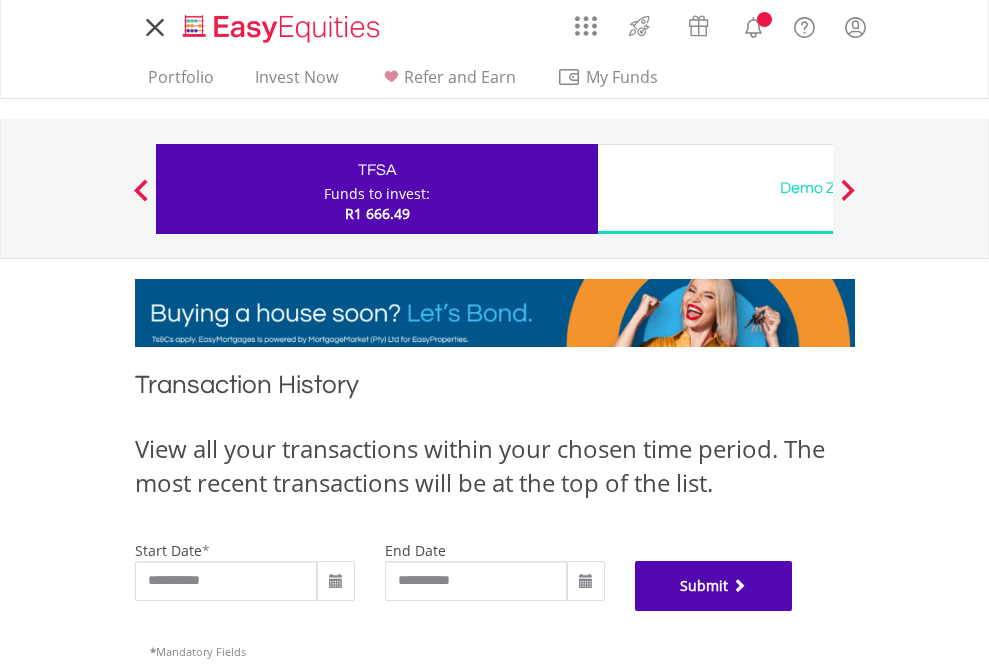 click on "Submit" at bounding box center [714, 586] 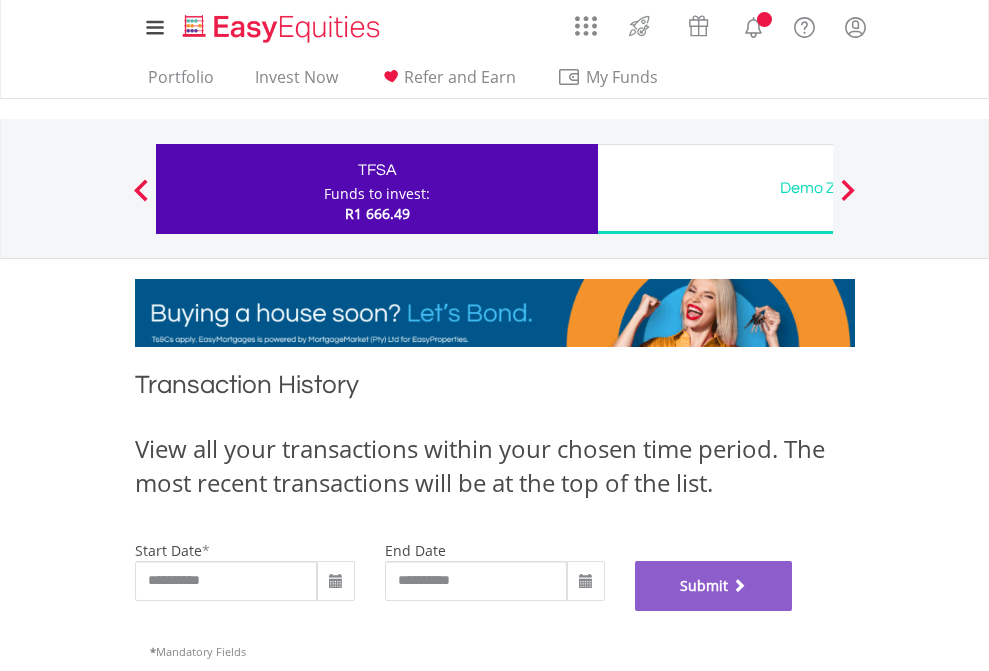 scroll, scrollTop: 811, scrollLeft: 0, axis: vertical 